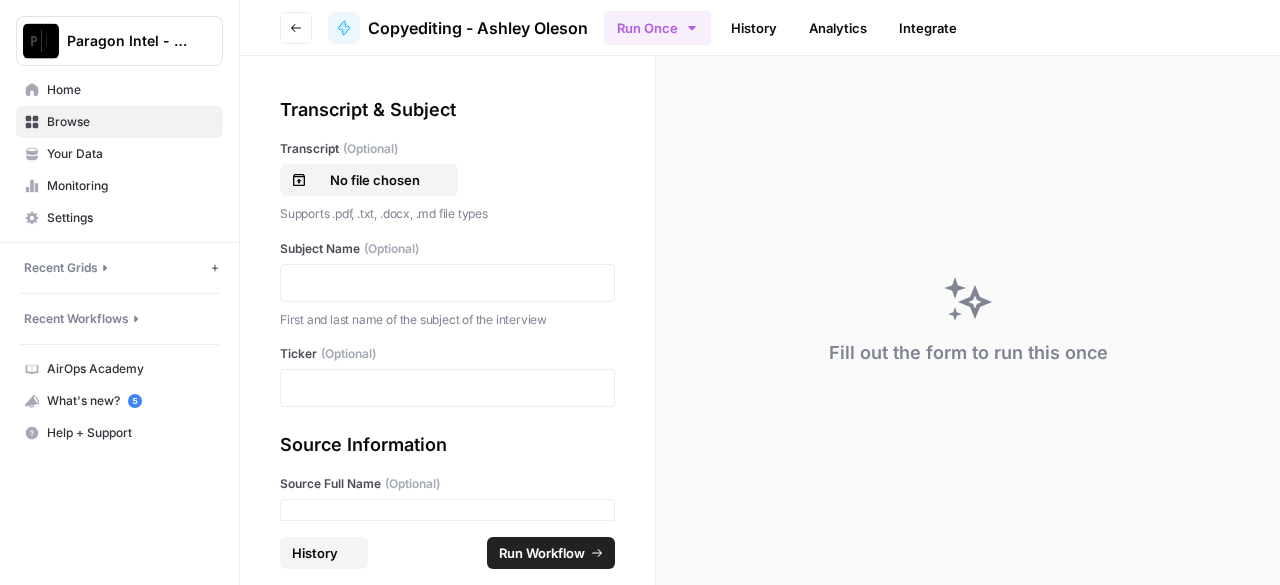 scroll, scrollTop: 0, scrollLeft: 0, axis: both 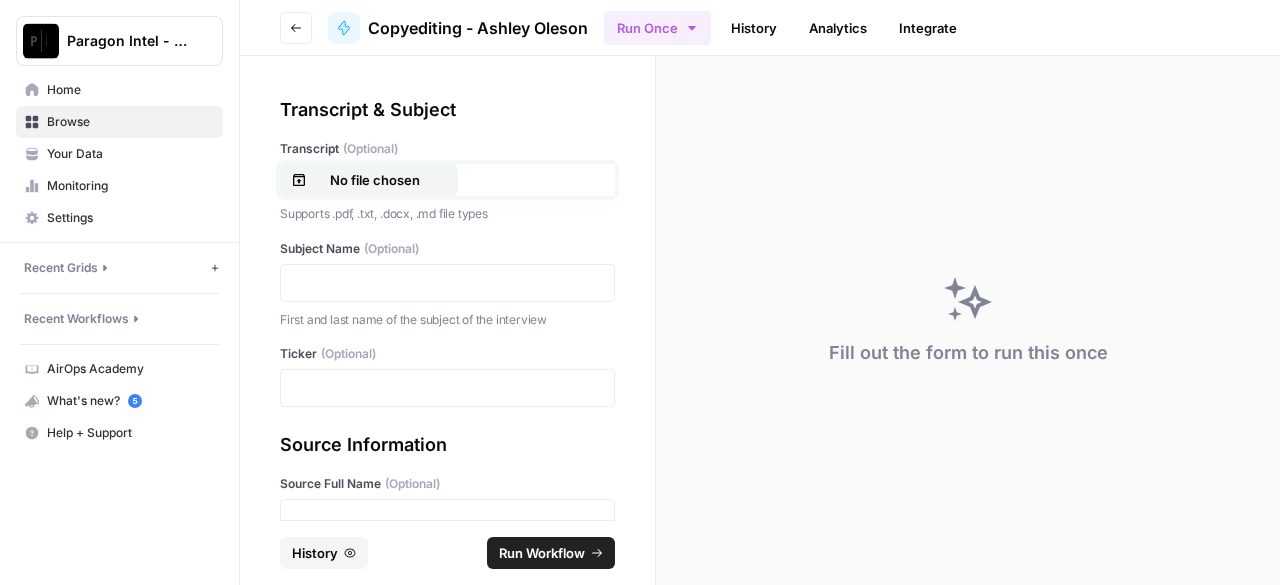 click on "No file chosen" at bounding box center [375, 180] 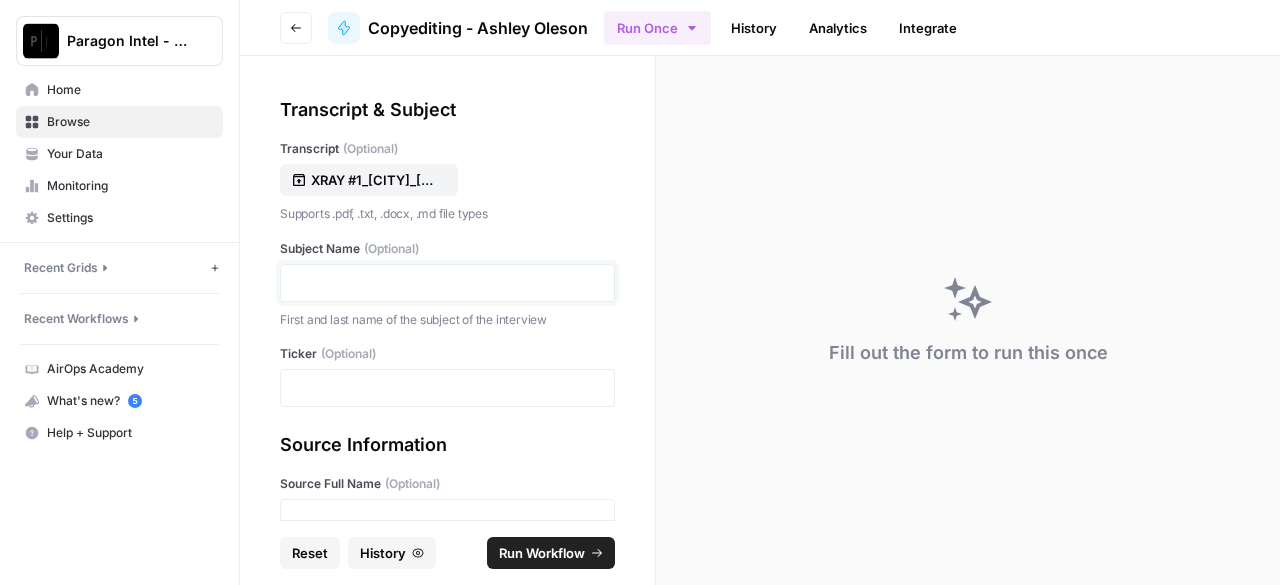 click at bounding box center (447, 283) 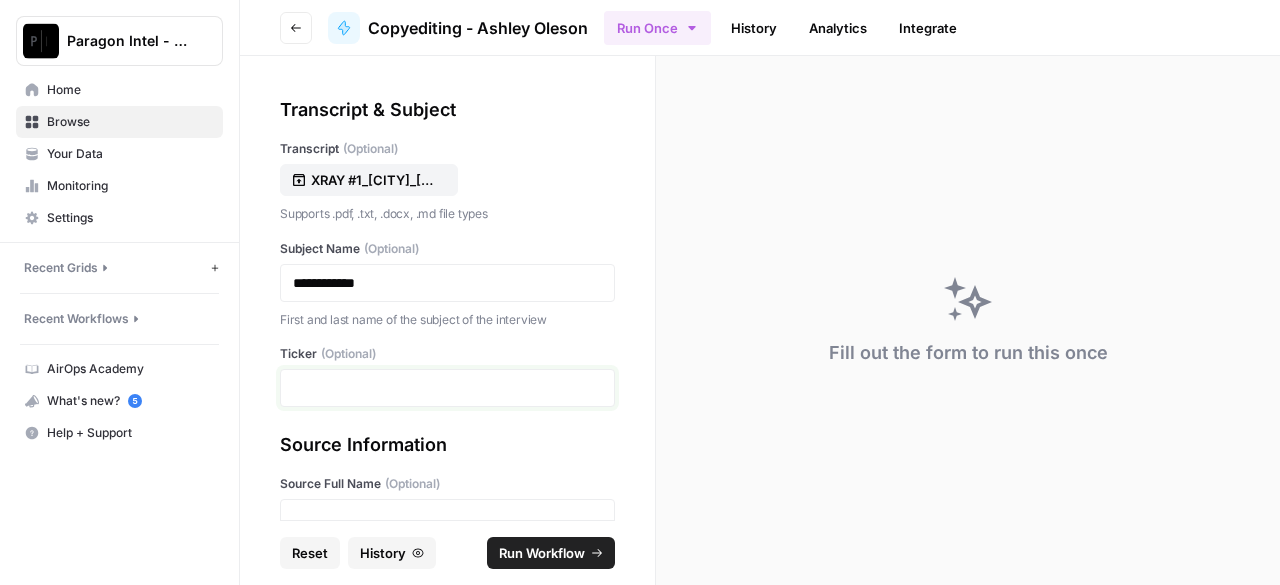 click at bounding box center [447, 388] 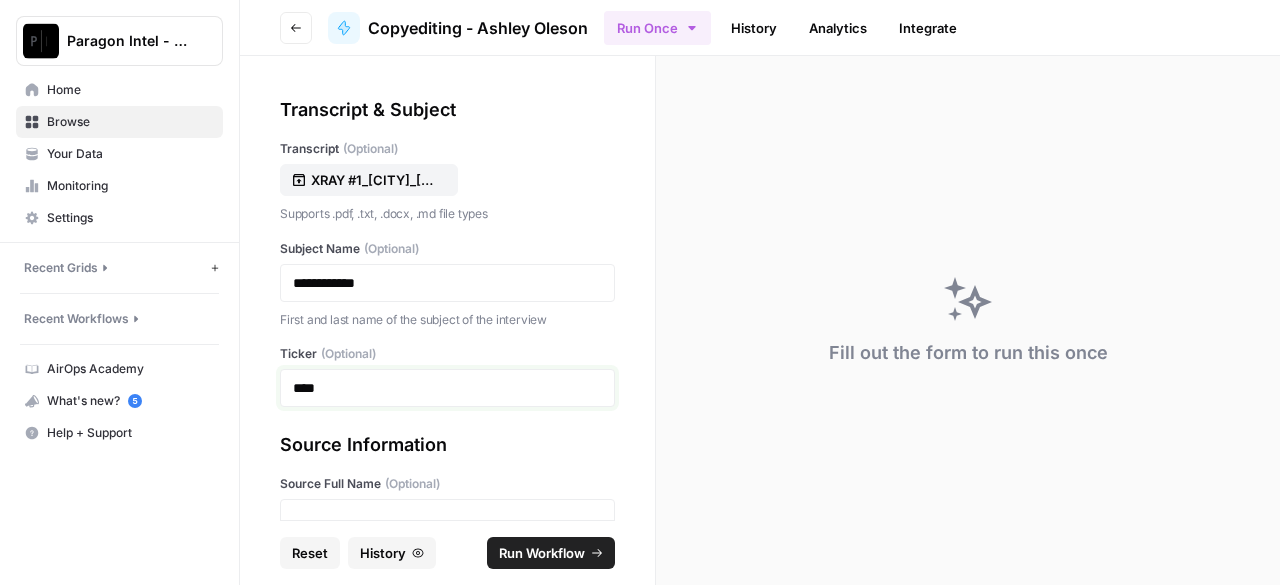 scroll, scrollTop: 200, scrollLeft: 0, axis: vertical 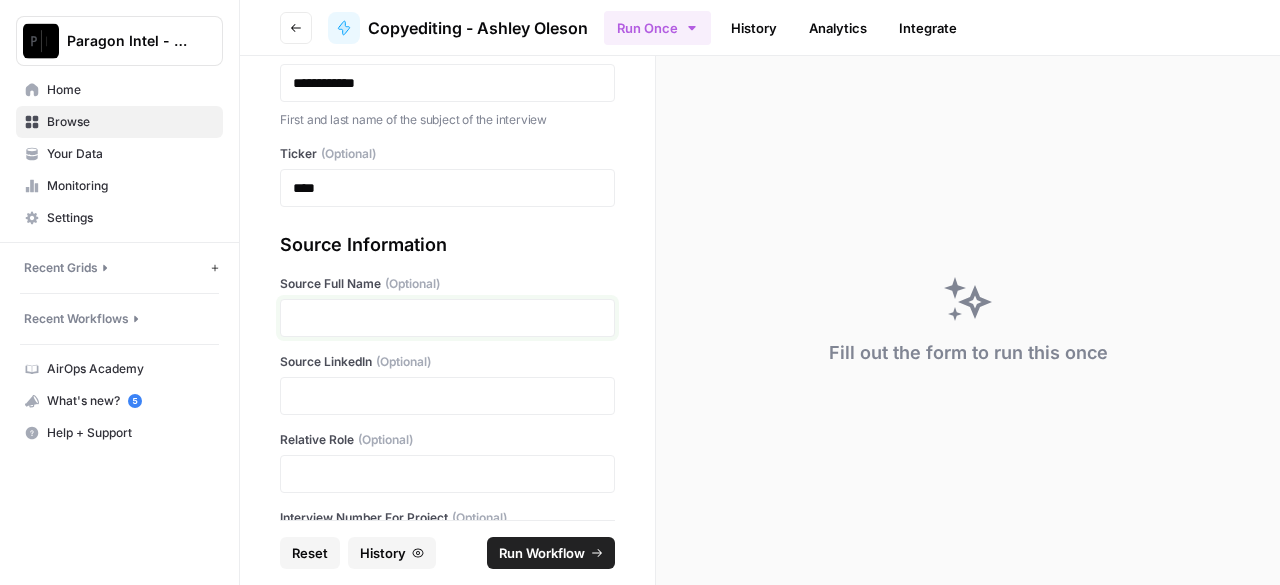 click at bounding box center [447, 318] 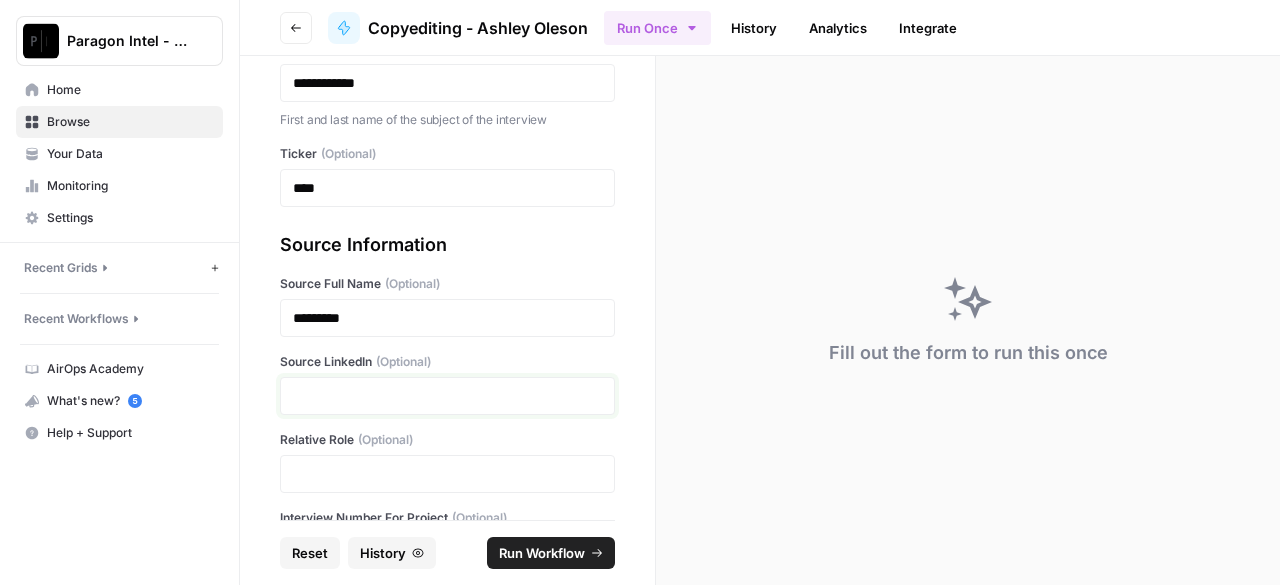 click at bounding box center (447, 396) 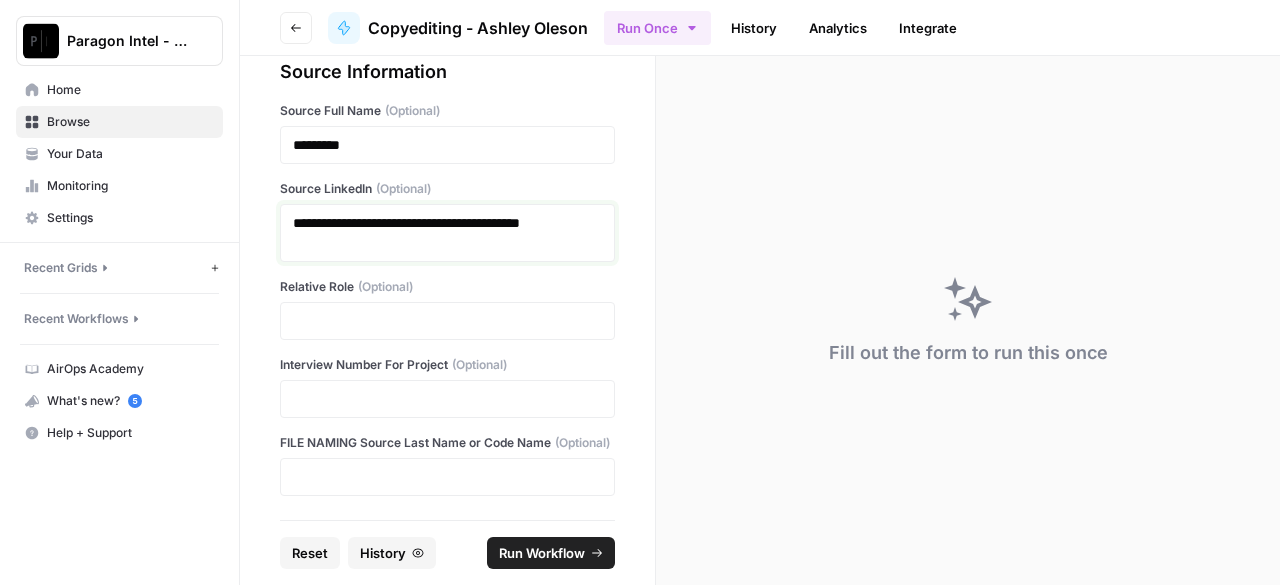 scroll, scrollTop: 391, scrollLeft: 0, axis: vertical 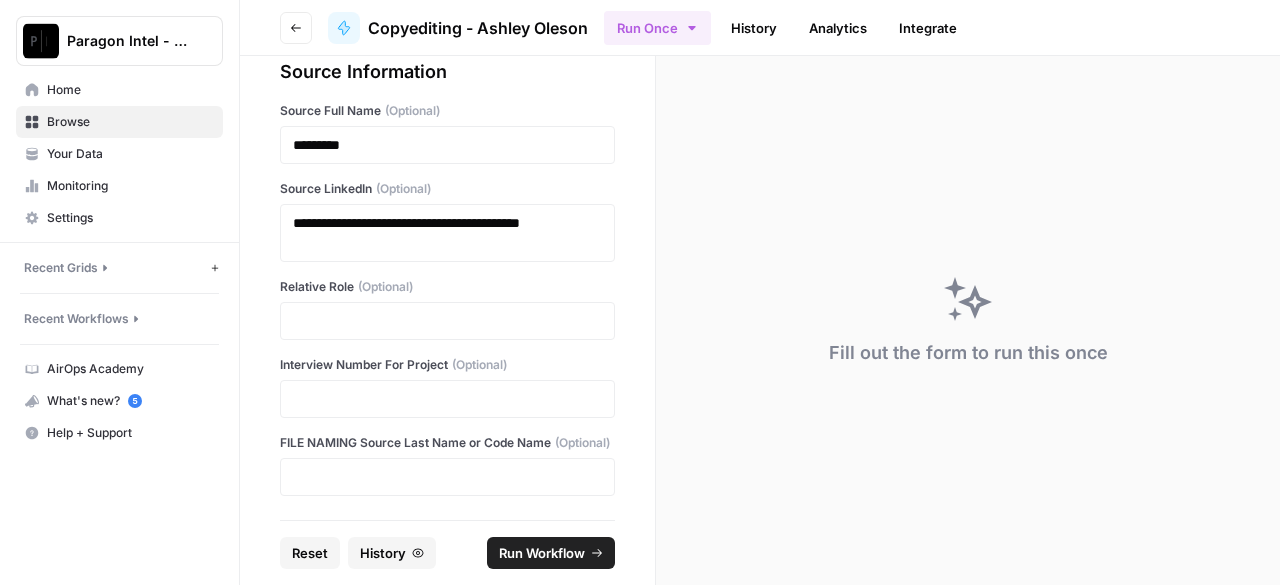 click at bounding box center (447, 321) 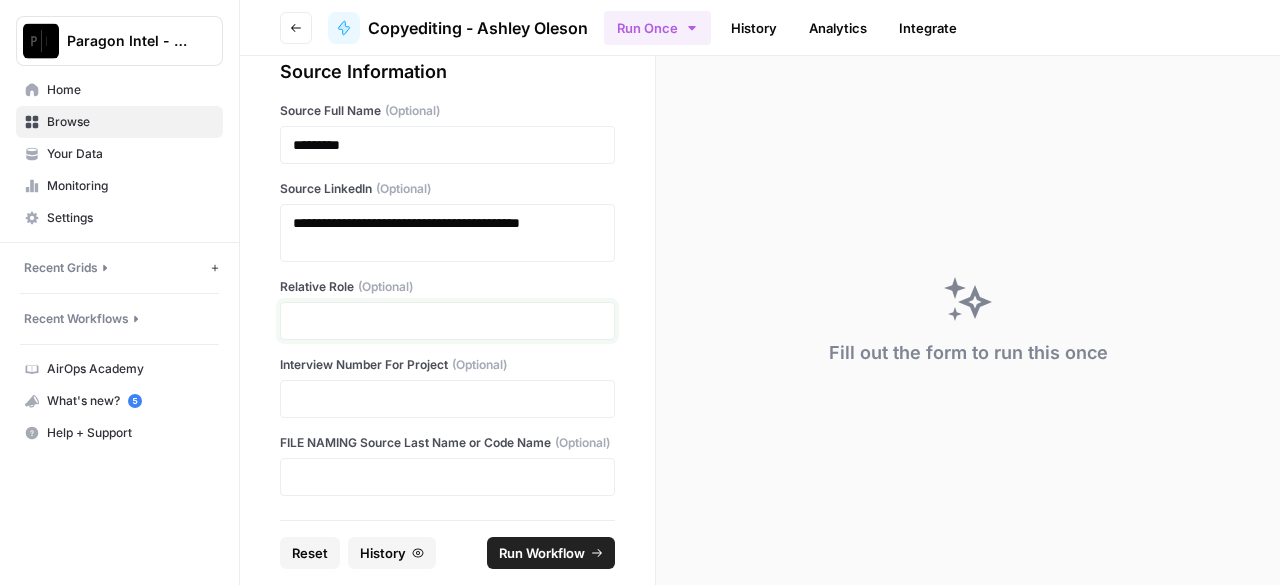 click at bounding box center (447, 321) 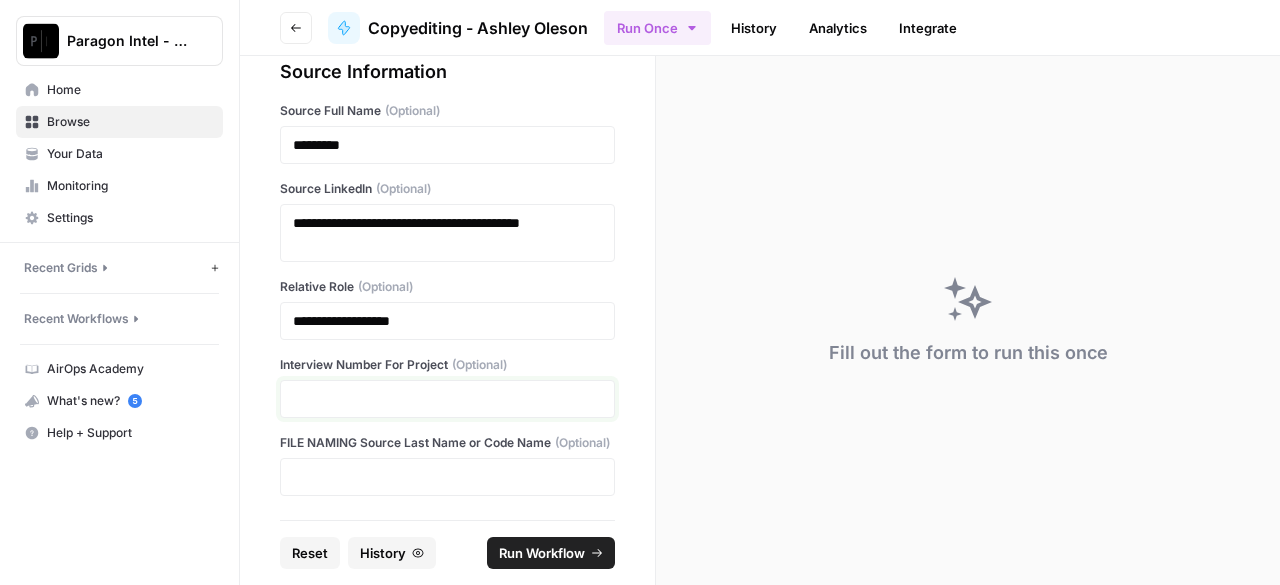 click at bounding box center (447, 399) 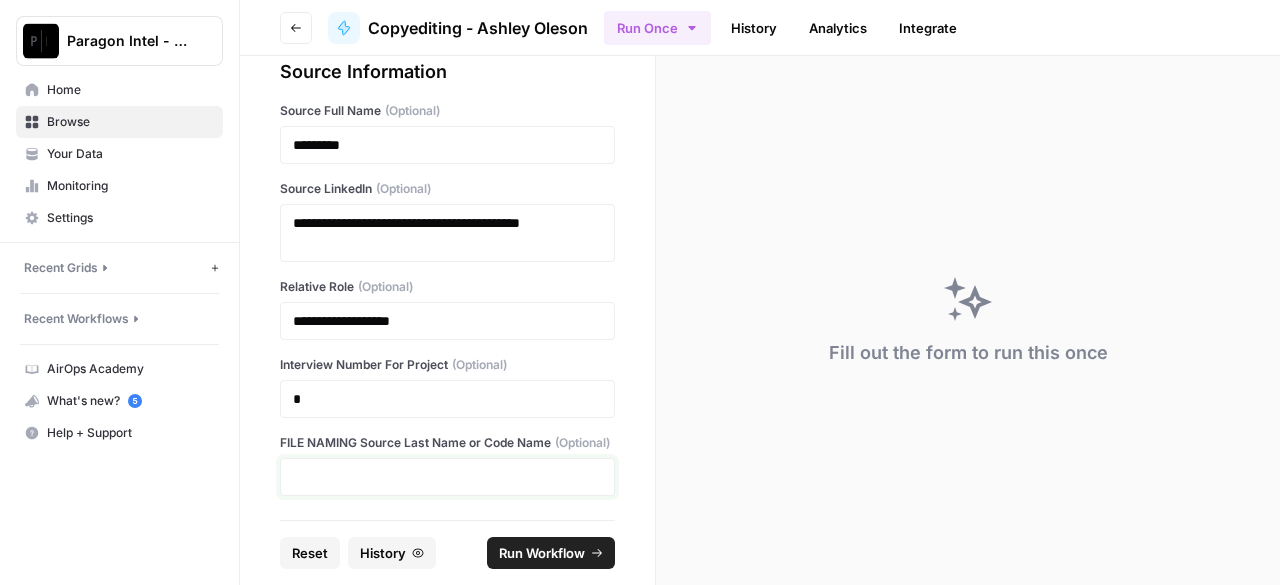 click at bounding box center [447, 477] 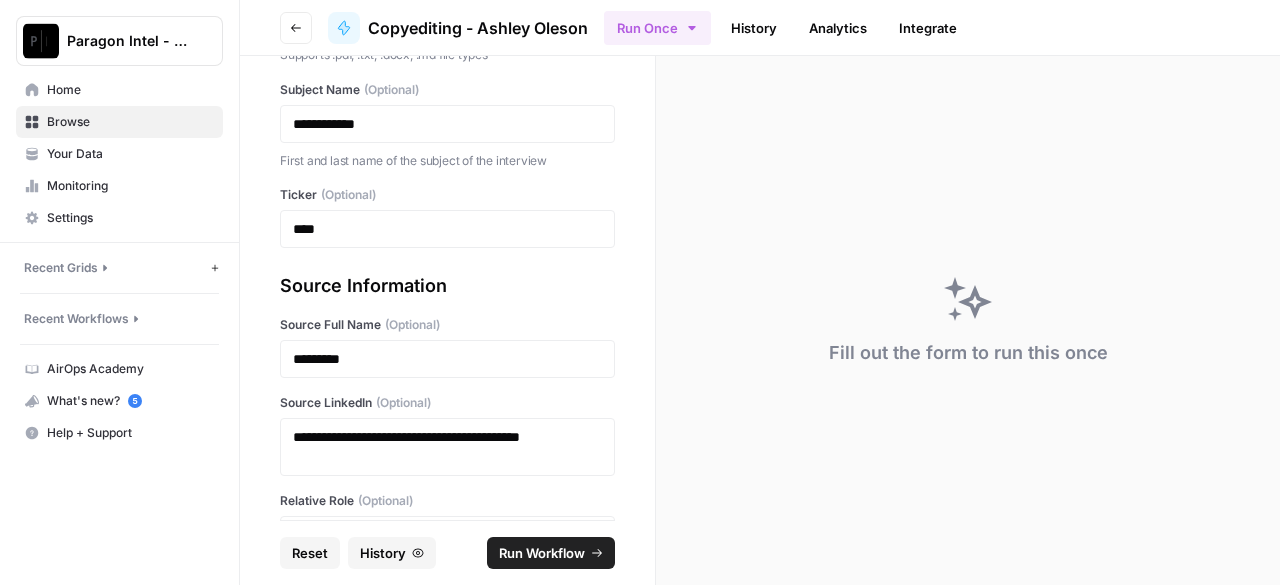 scroll, scrollTop: 0, scrollLeft: 0, axis: both 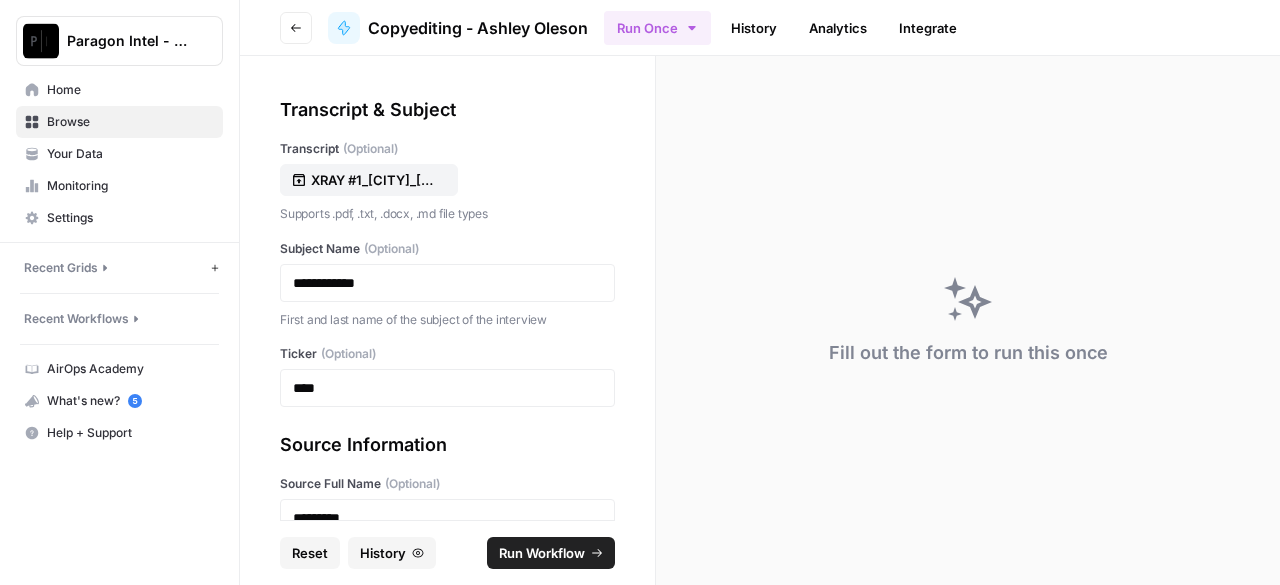 click on "Run Workflow" at bounding box center [542, 553] 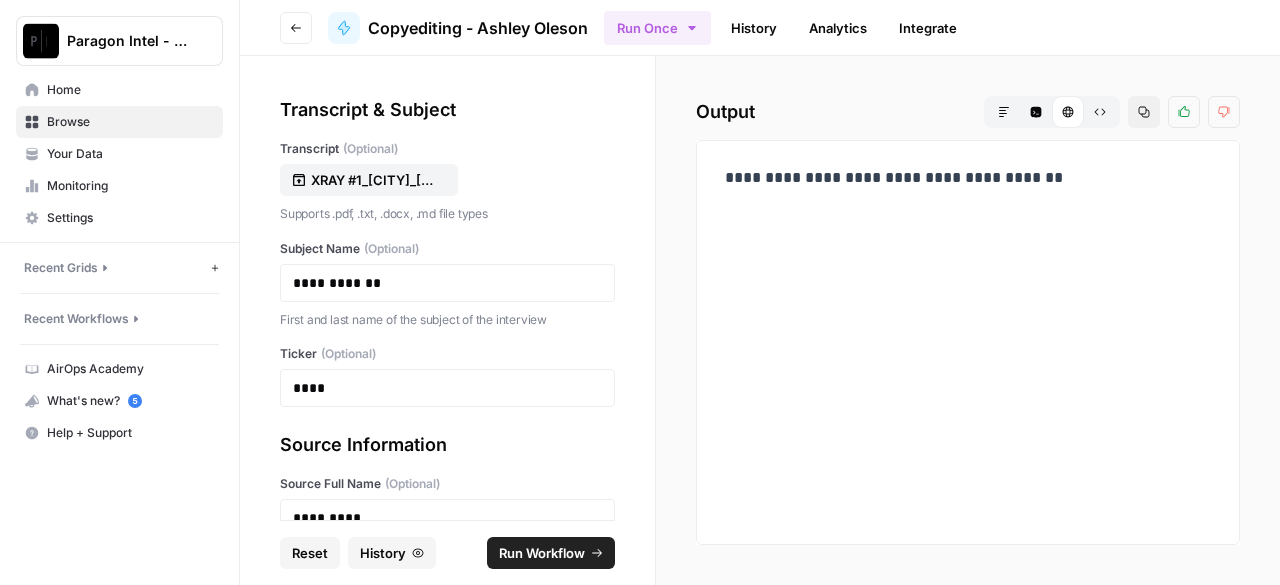 click on "Home" at bounding box center [130, 90] 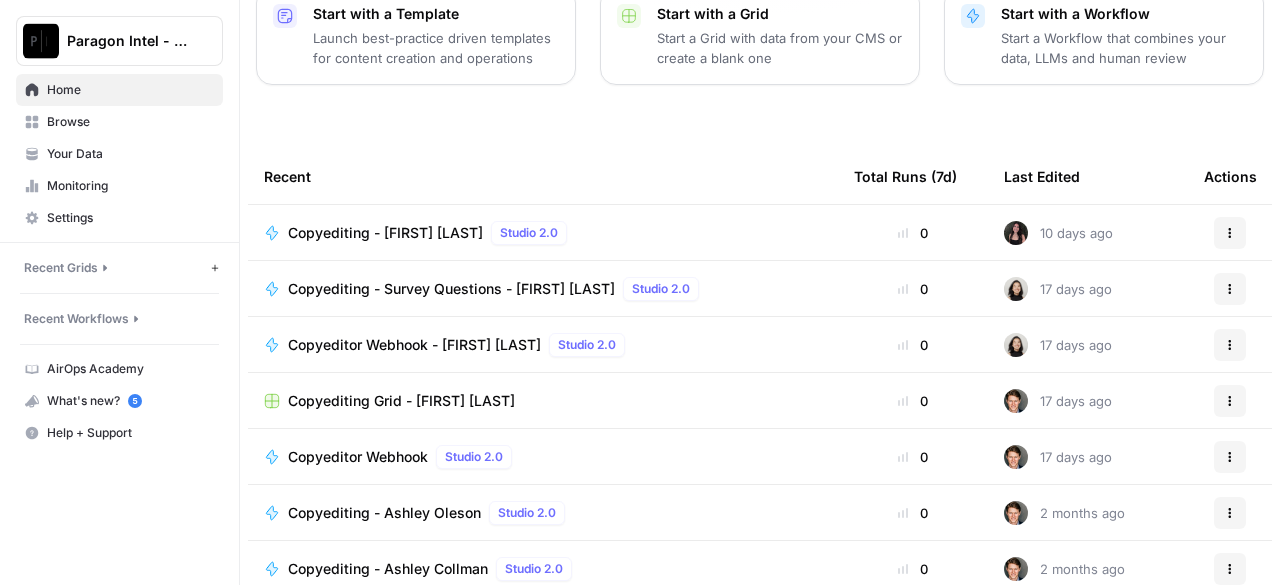 scroll, scrollTop: 300, scrollLeft: 0, axis: vertical 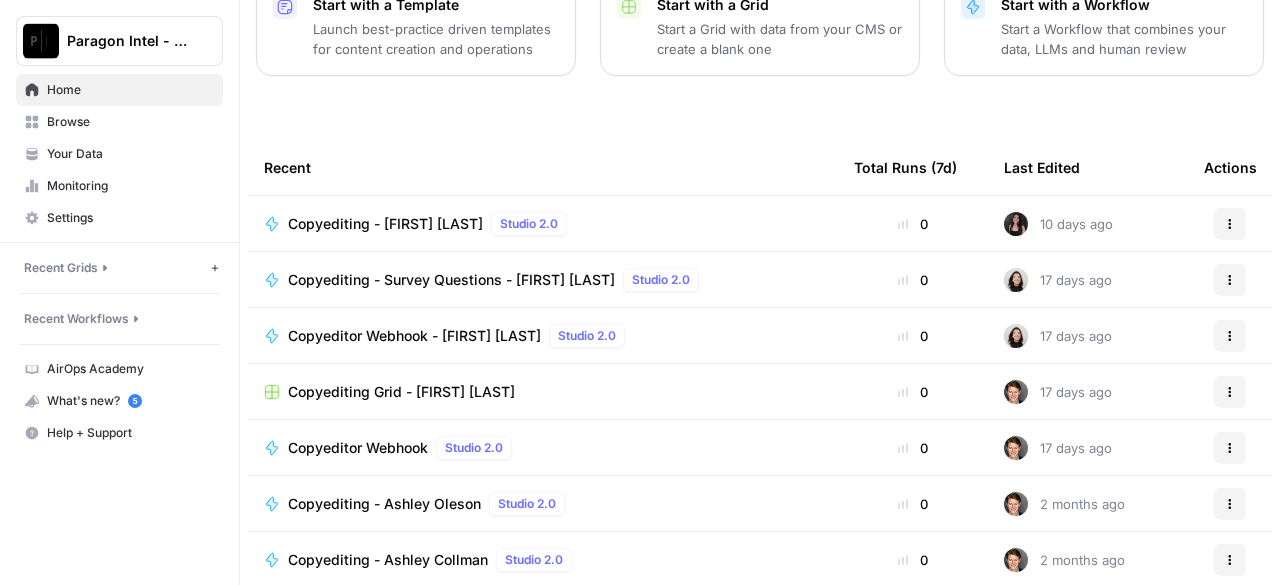 click on "Recent Grids" at bounding box center (61, 268) 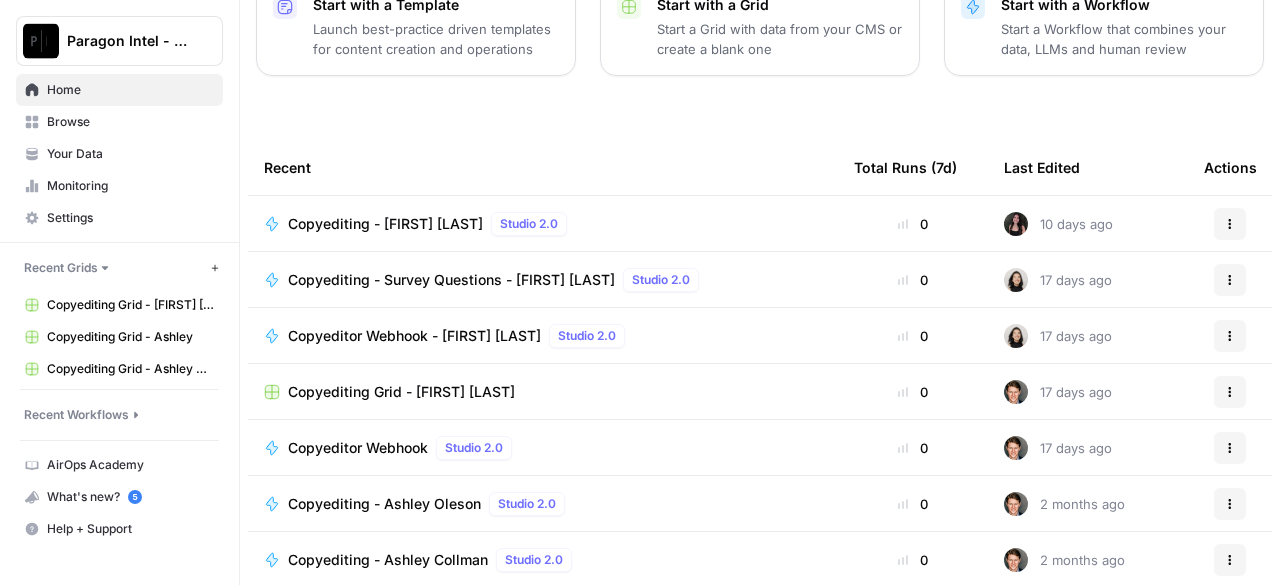 click on "Copyediting Grid - Ashley" at bounding box center (130, 337) 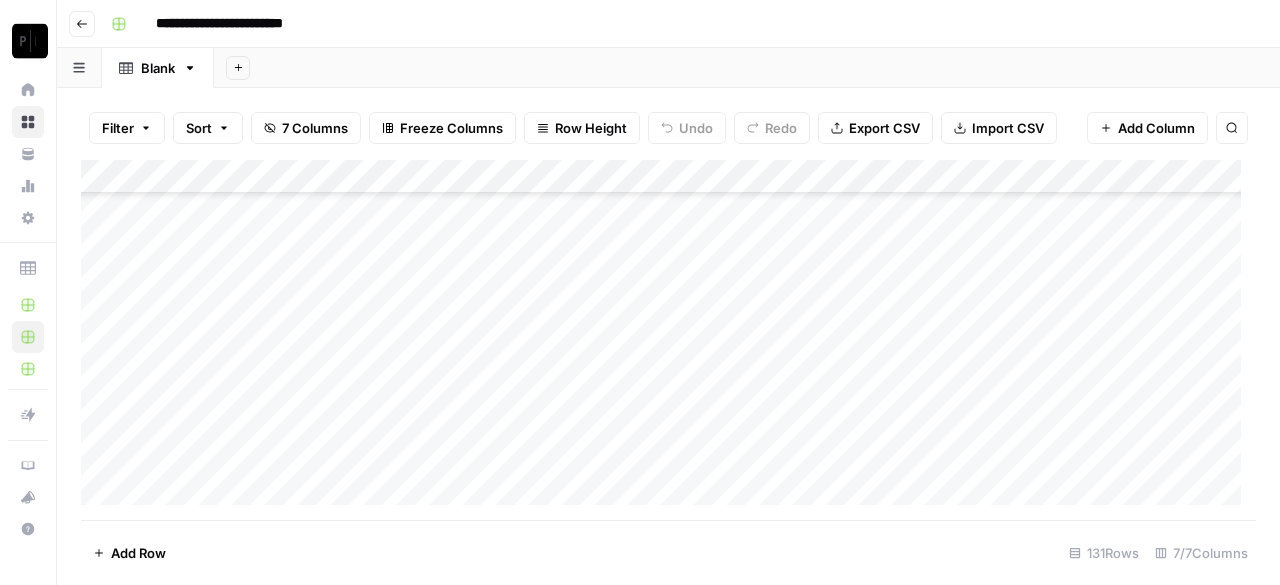 scroll, scrollTop: 4175, scrollLeft: 0, axis: vertical 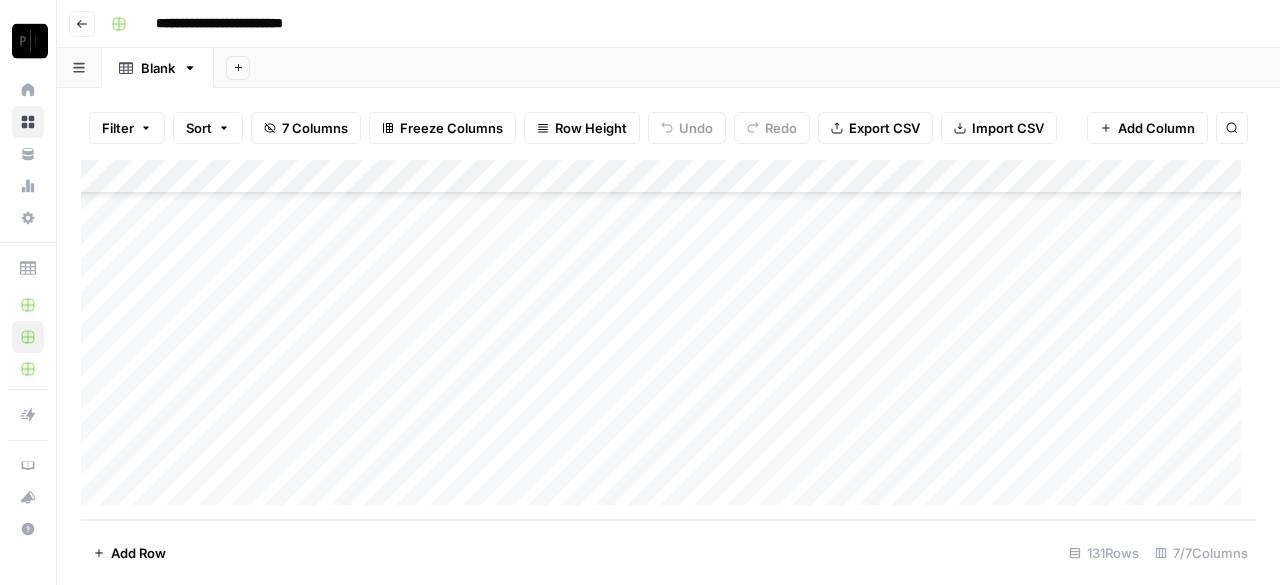 click on "Add Column" at bounding box center (668, 340) 